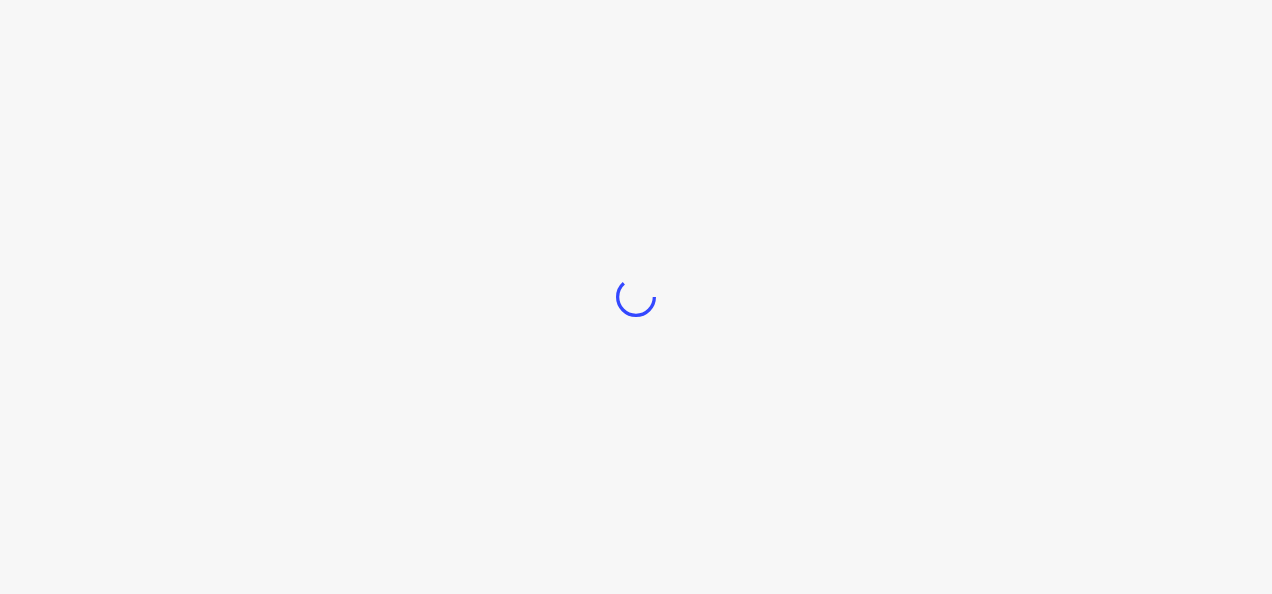 scroll, scrollTop: 0, scrollLeft: 0, axis: both 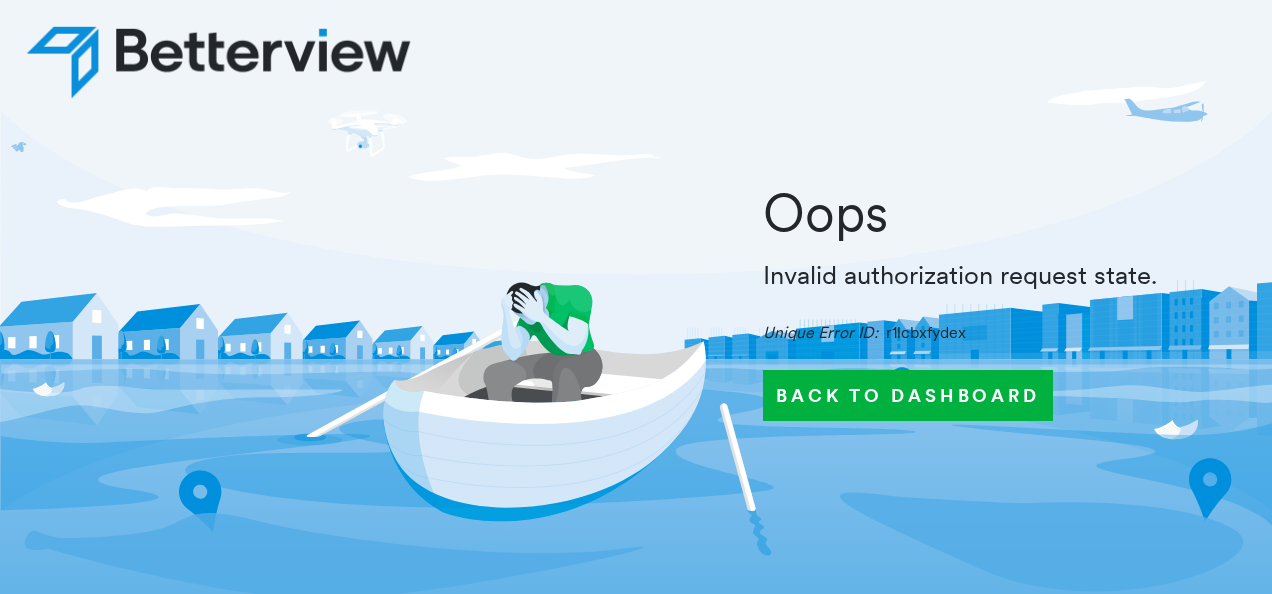 click on "Back to Dashboard" at bounding box center [908, 395] 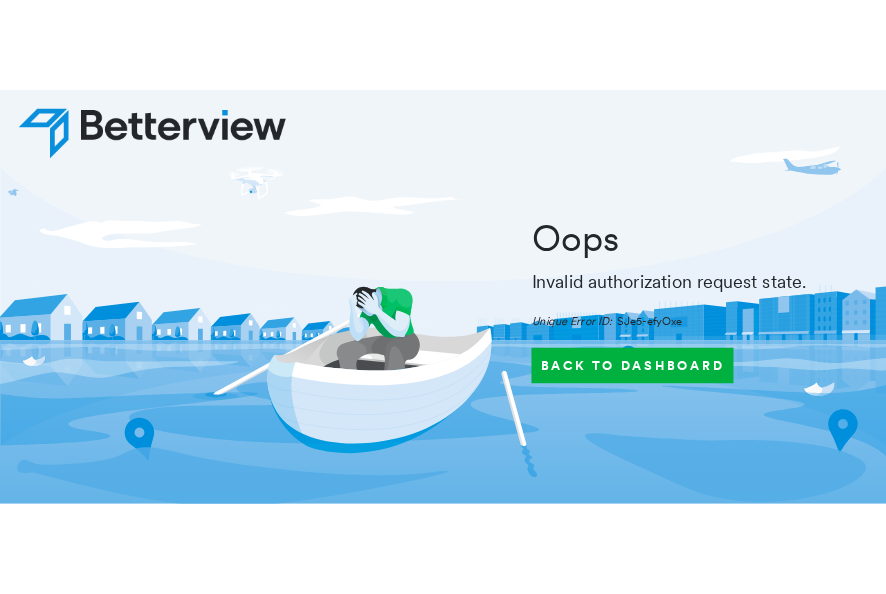 scroll, scrollTop: 0, scrollLeft: 0, axis: both 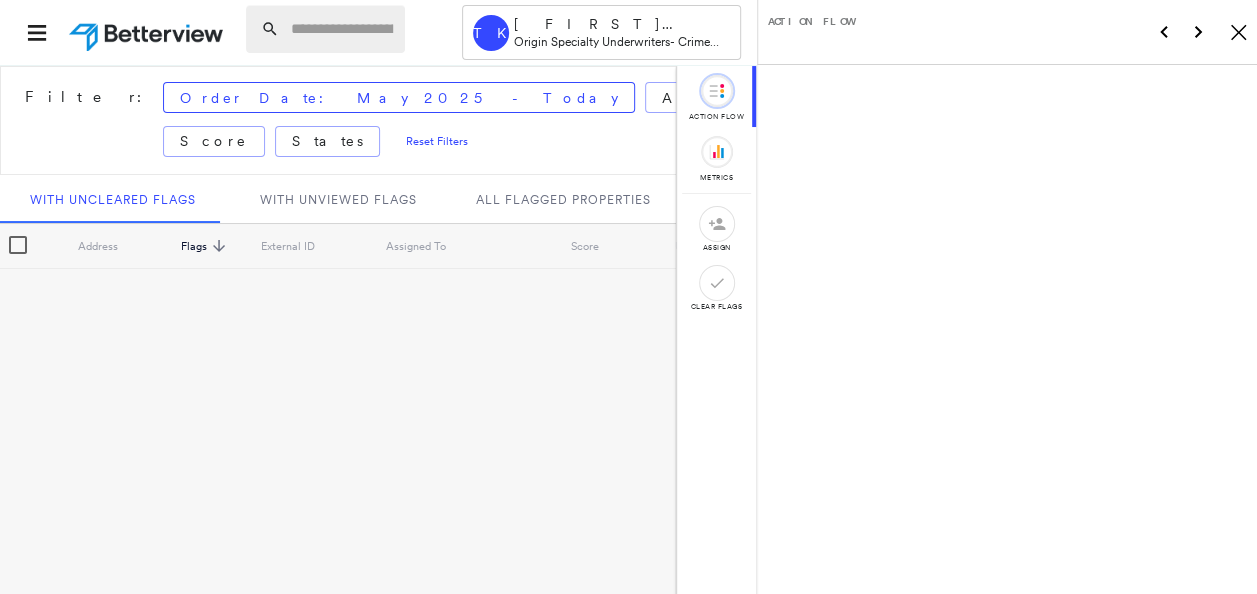 click at bounding box center (342, 29) 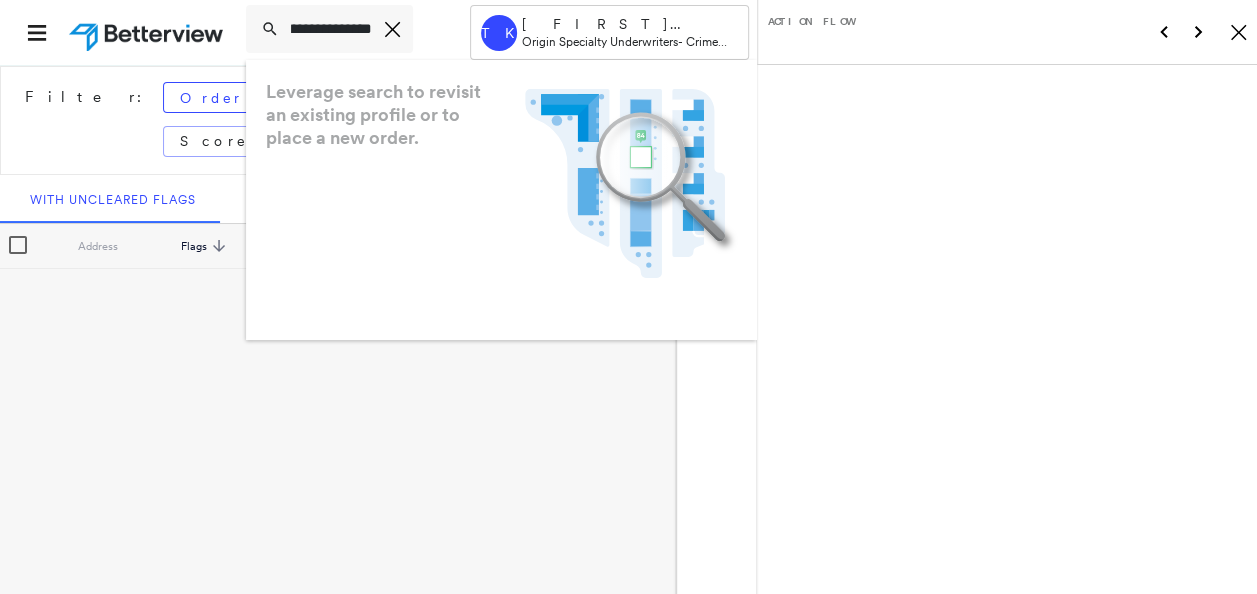 scroll, scrollTop: 0, scrollLeft: 44, axis: horizontal 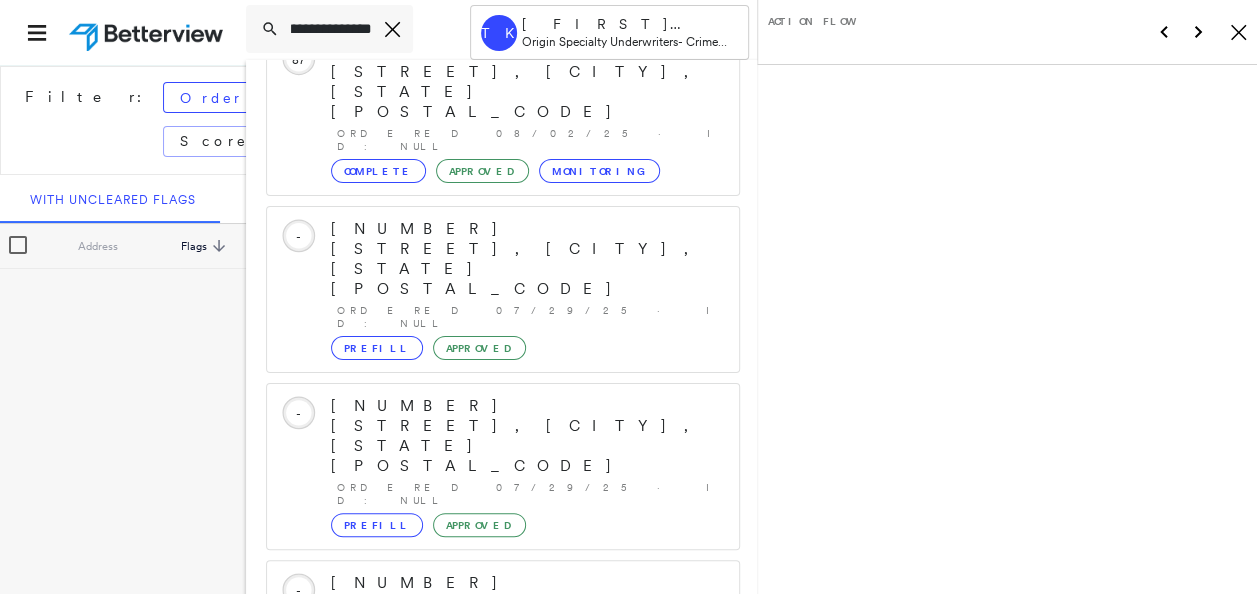 type on "**********" 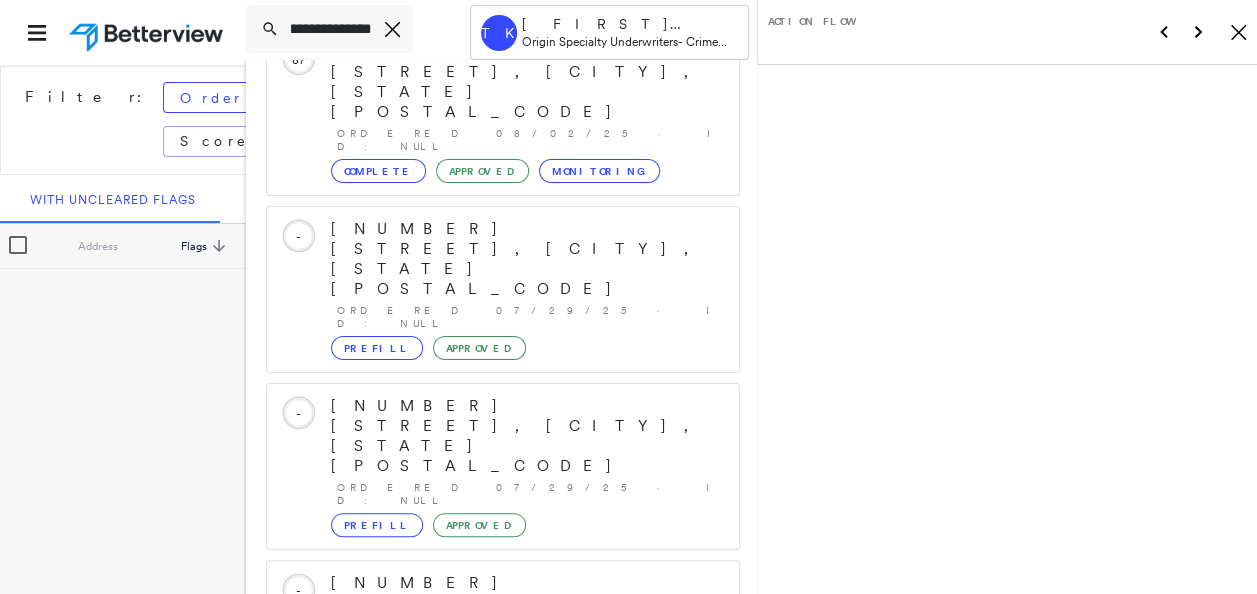 click 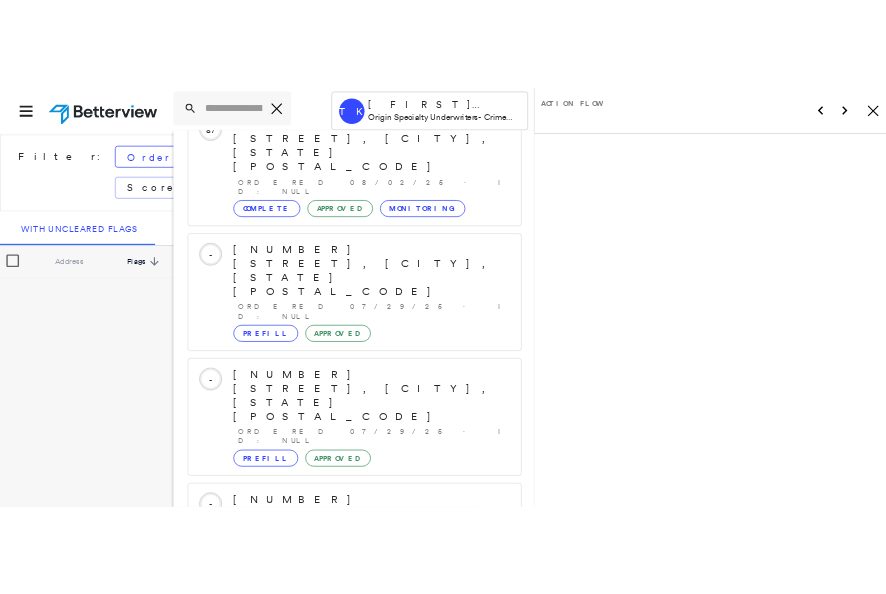 scroll, scrollTop: 0, scrollLeft: 0, axis: both 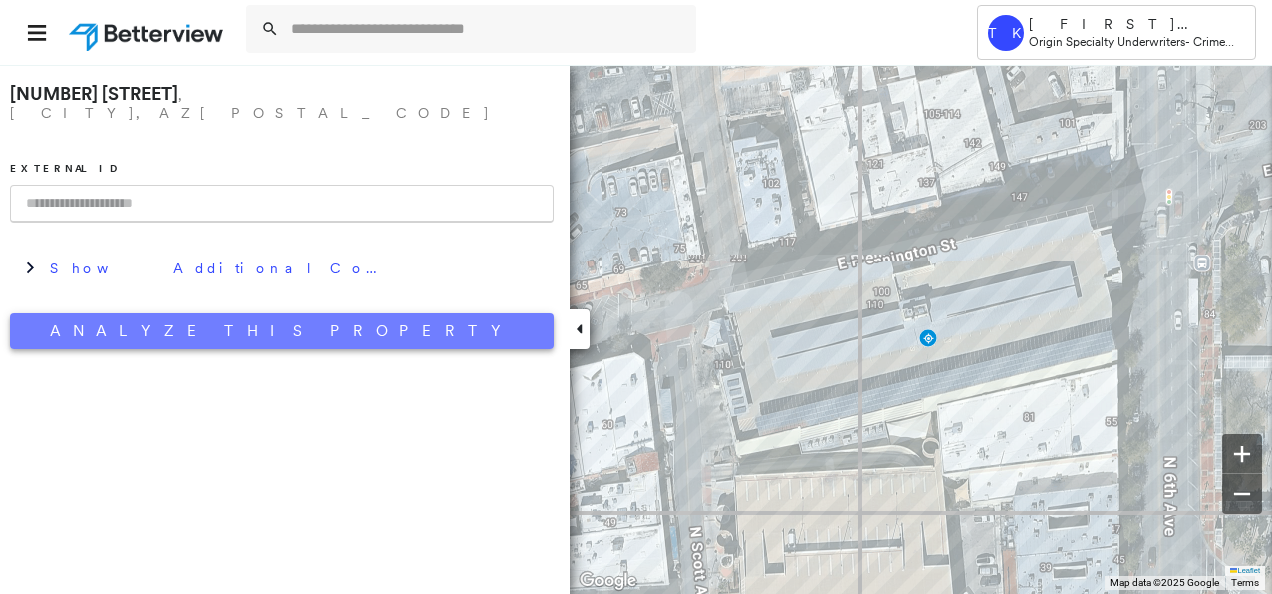 click on "Analyze This Property" at bounding box center (282, 331) 